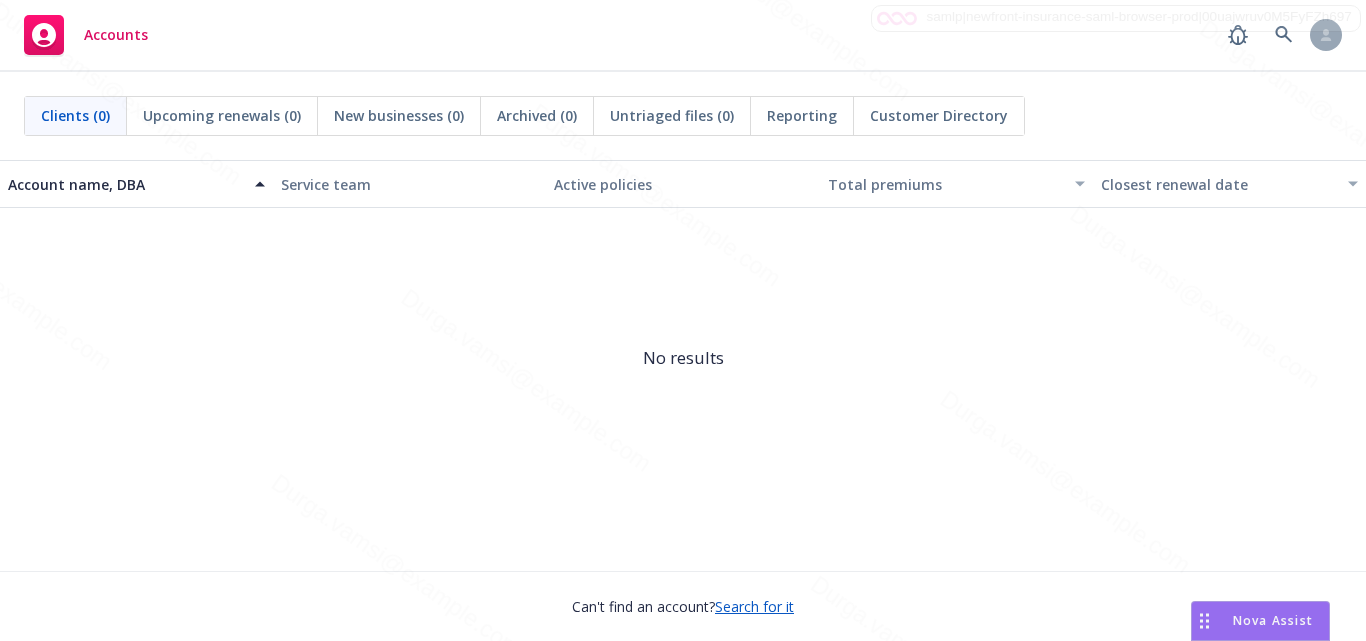 scroll, scrollTop: 0, scrollLeft: 0, axis: both 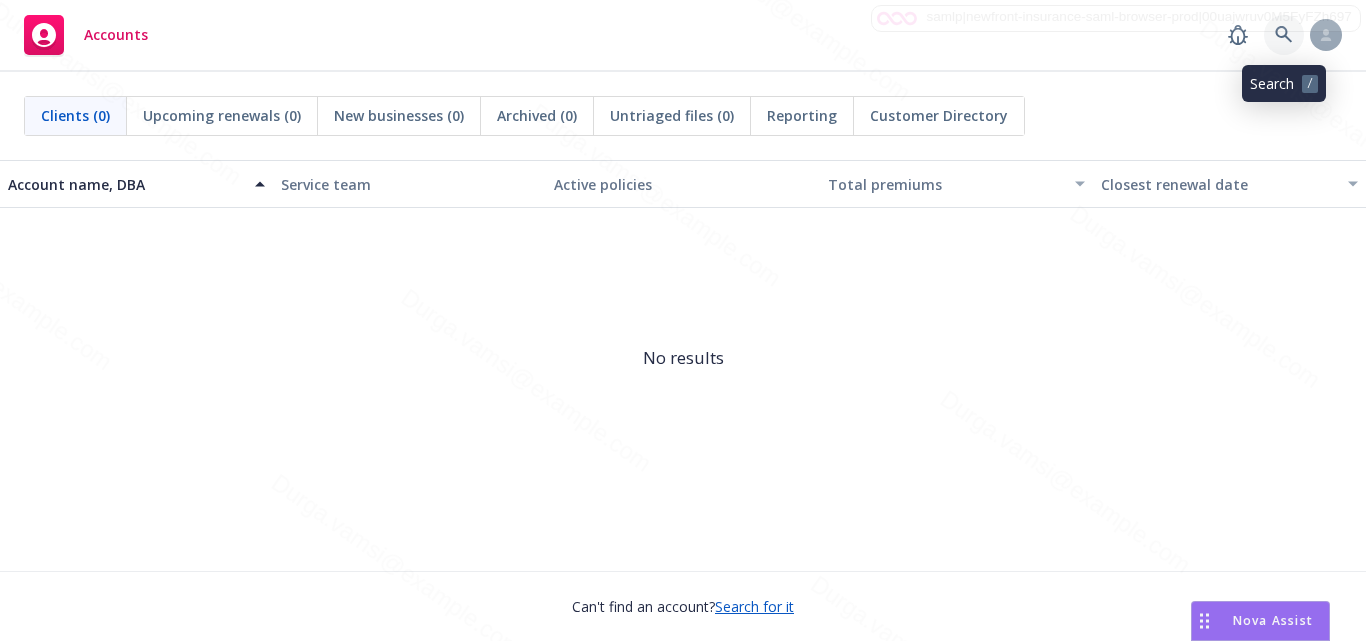 click 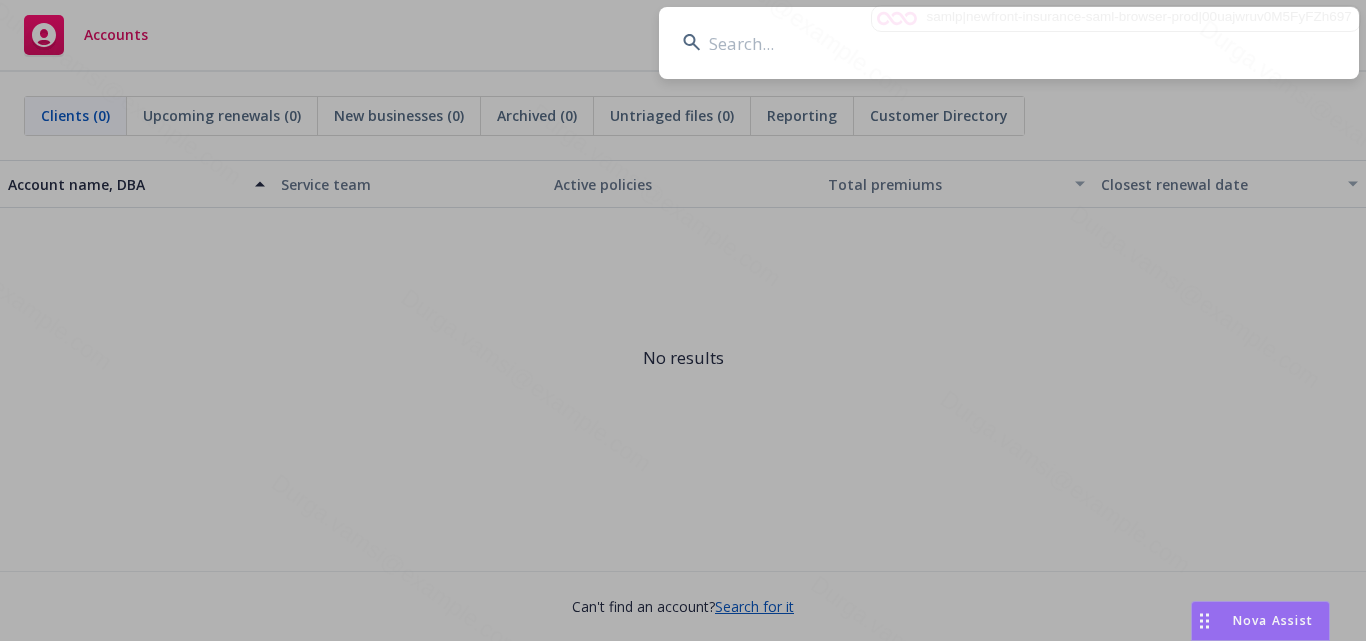 click at bounding box center (1009, 43) 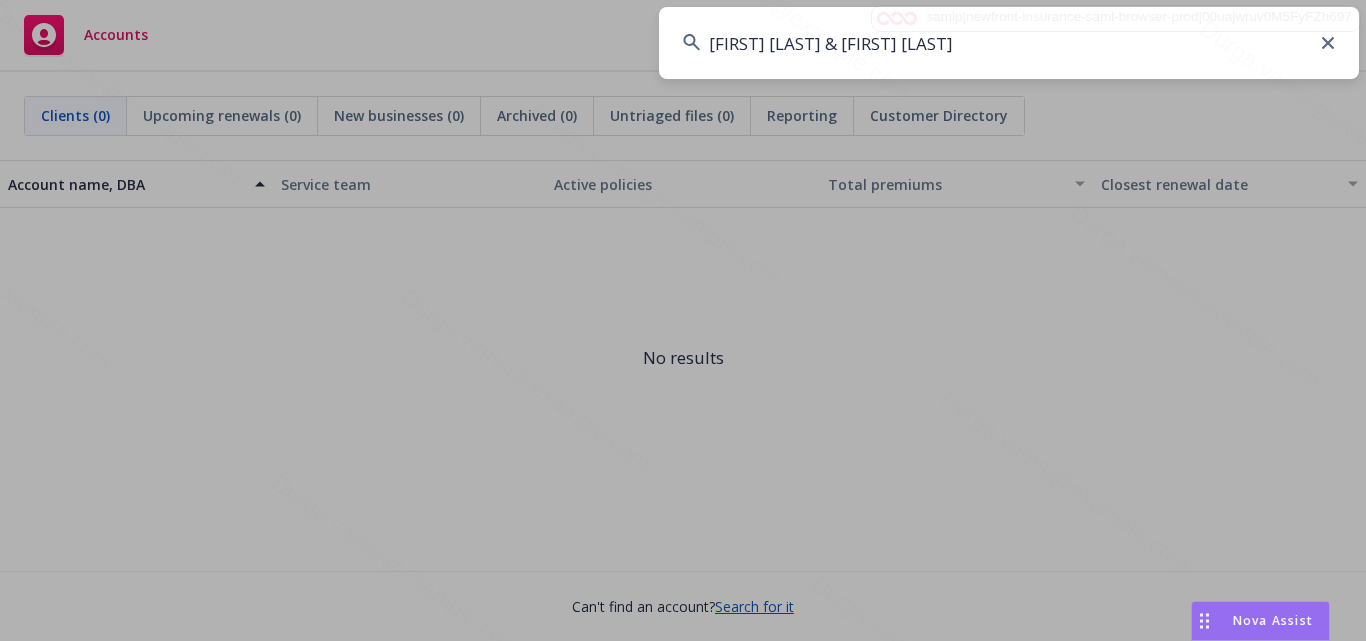 type on "[FIRST] [LAST] & [FIRST] [LAST]" 